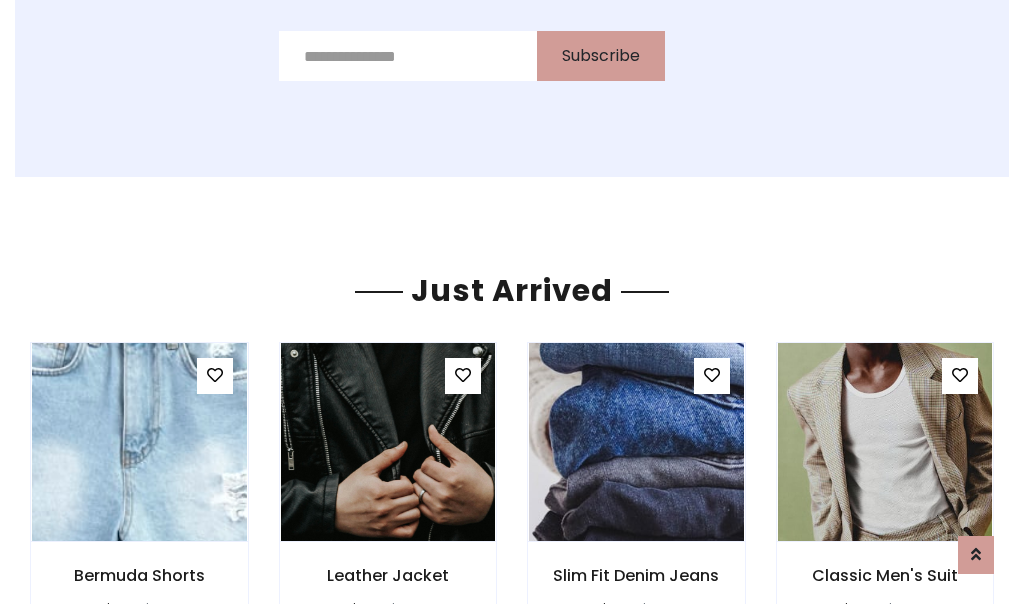 scroll, scrollTop: 2125, scrollLeft: 0, axis: vertical 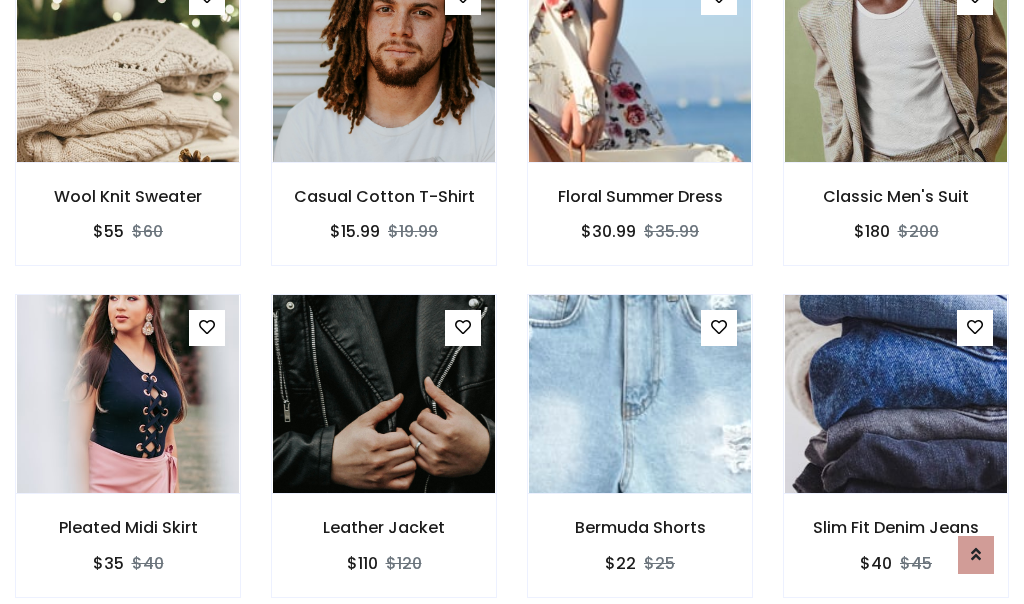 click on "Bermuda Shorts
$22
$25" at bounding box center [640, 459] 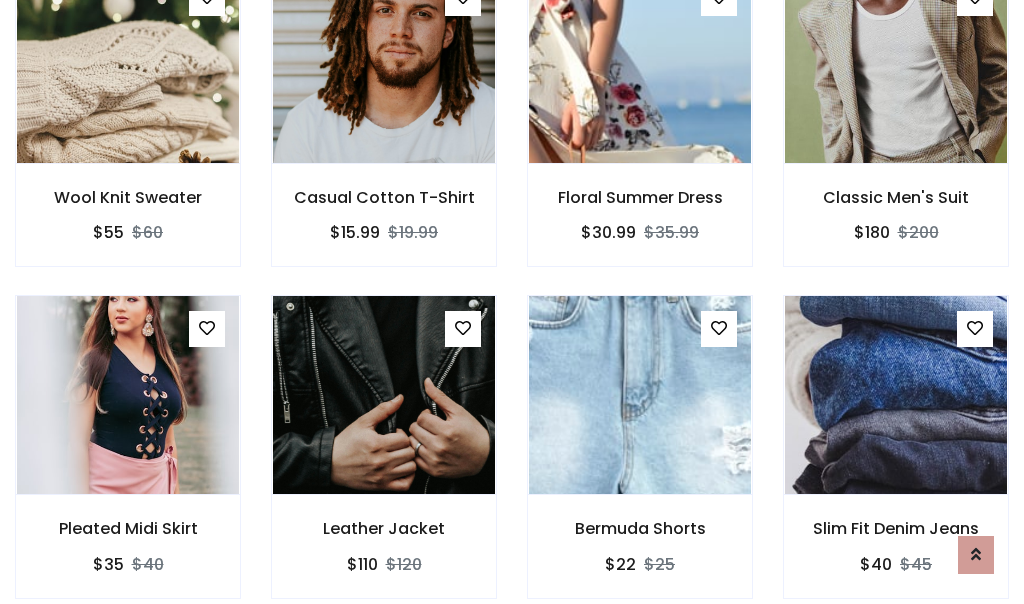 click on "Bermuda Shorts
$22
$25" at bounding box center [640, 460] 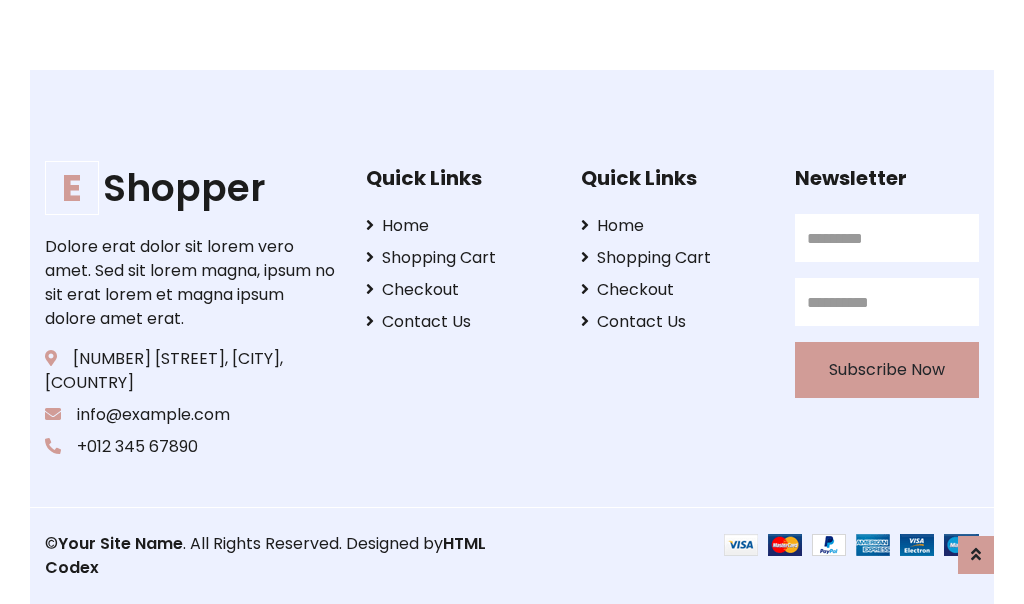 scroll, scrollTop: 3807, scrollLeft: 0, axis: vertical 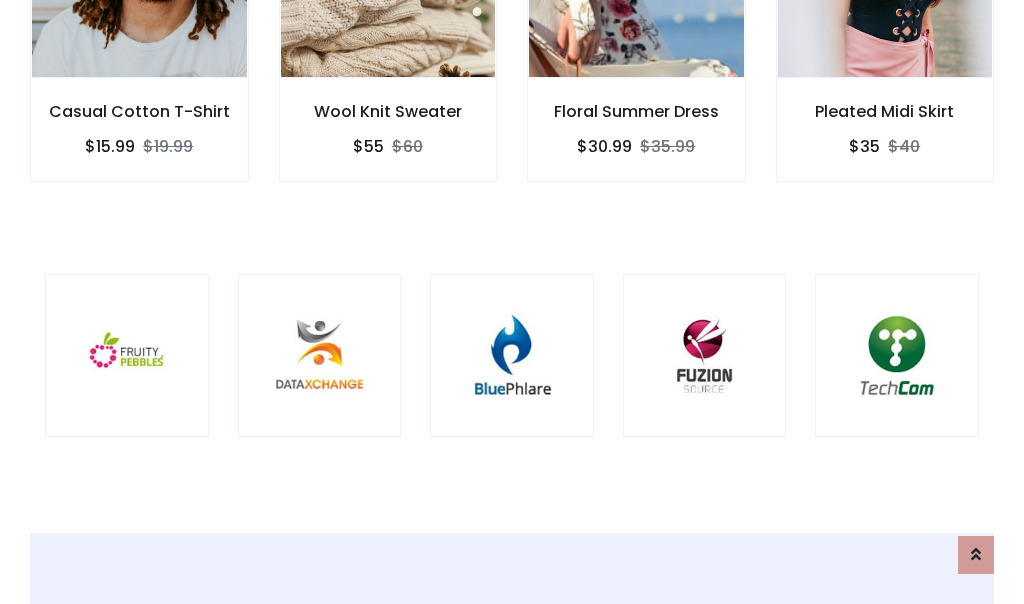 click at bounding box center [127, 356] 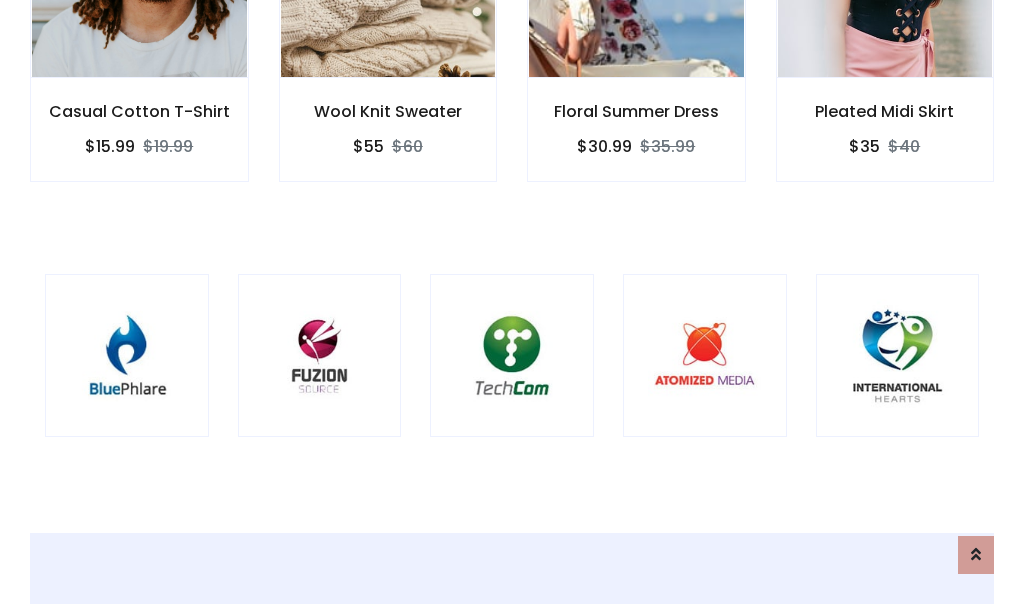 click at bounding box center (127, 356) 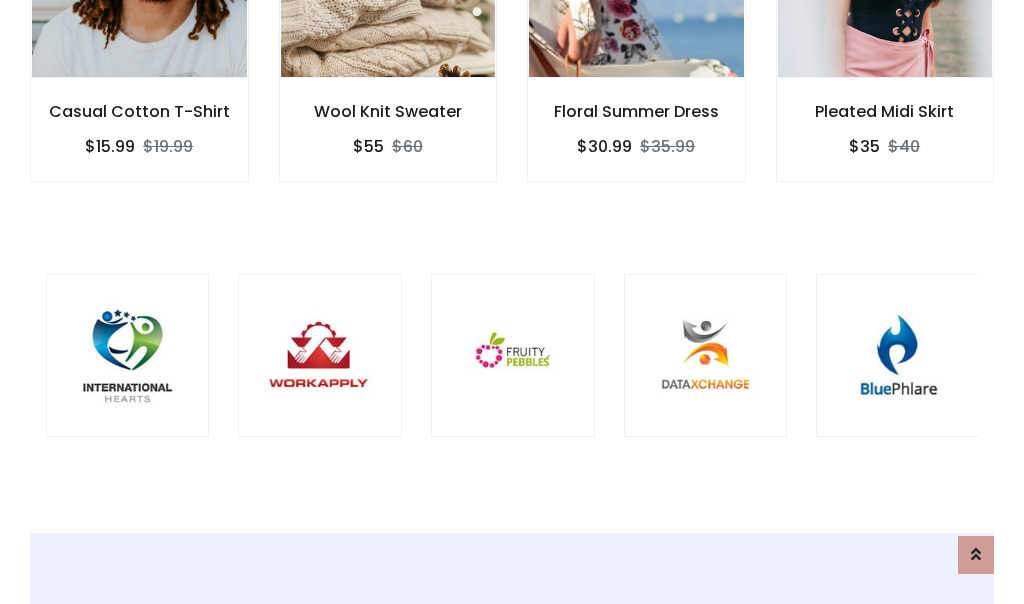 click at bounding box center (128, 356) 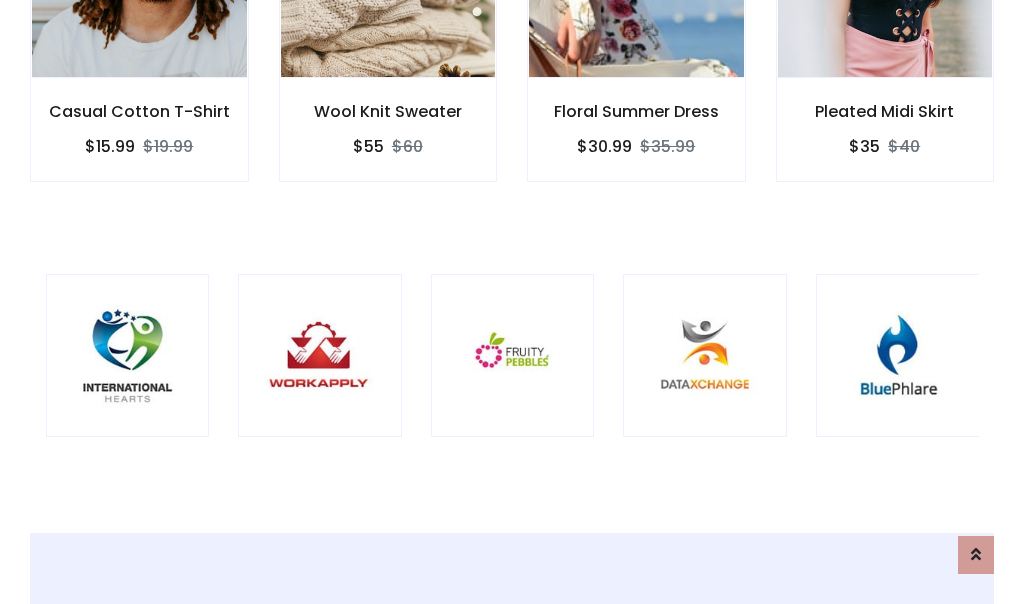 scroll, scrollTop: 0, scrollLeft: 0, axis: both 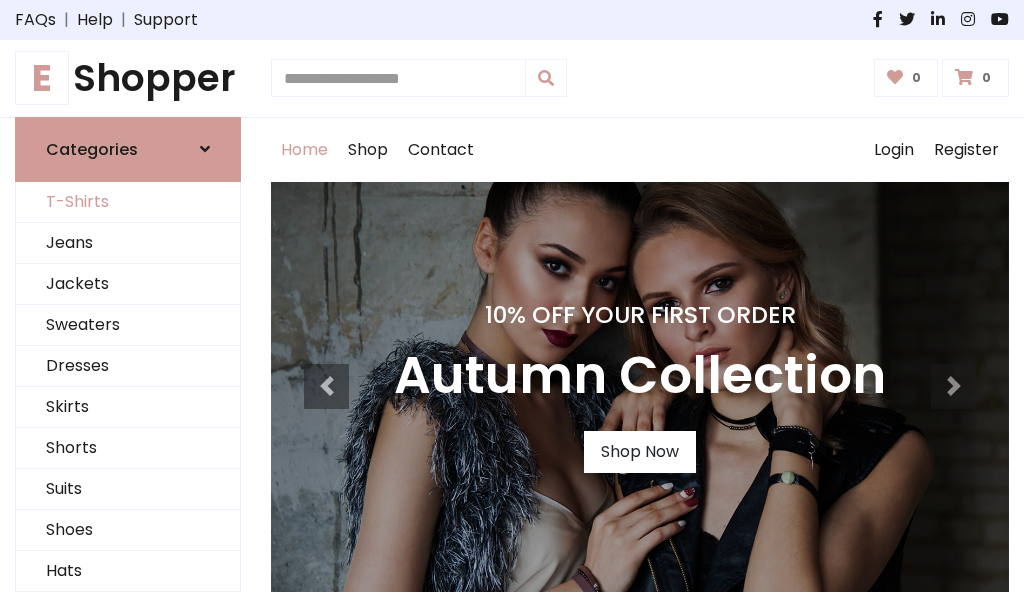 click on "T-Shirts" at bounding box center [128, 202] 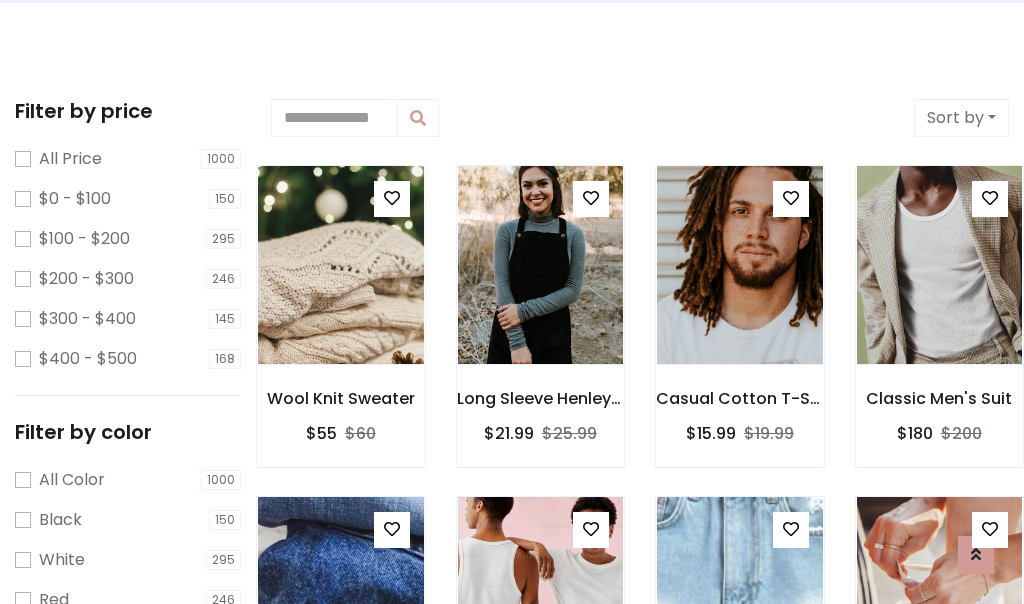 scroll, scrollTop: 0, scrollLeft: 0, axis: both 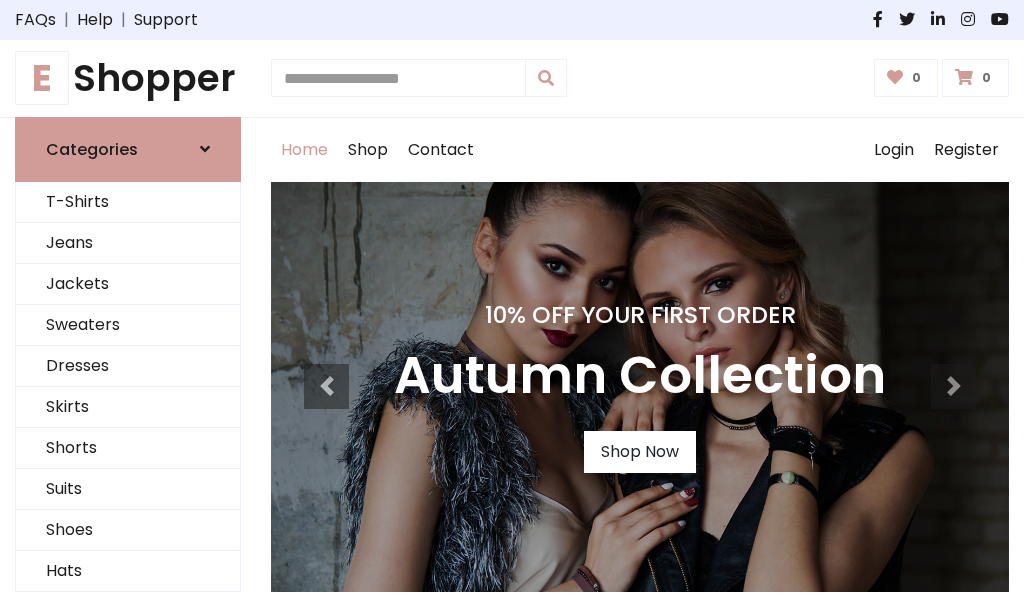 click on "E Shopper" at bounding box center [128, 78] 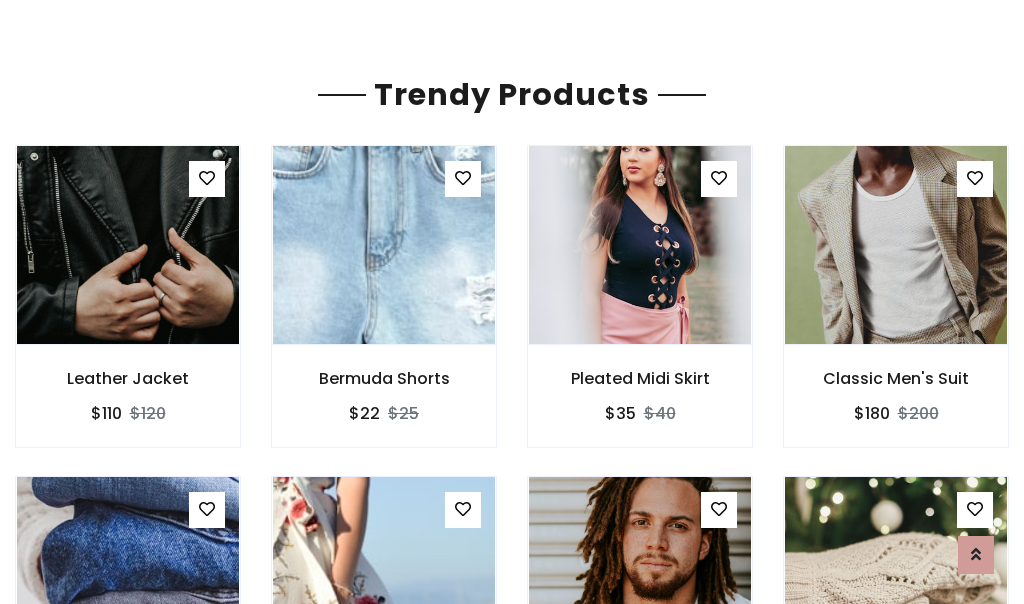 scroll, scrollTop: 118, scrollLeft: 0, axis: vertical 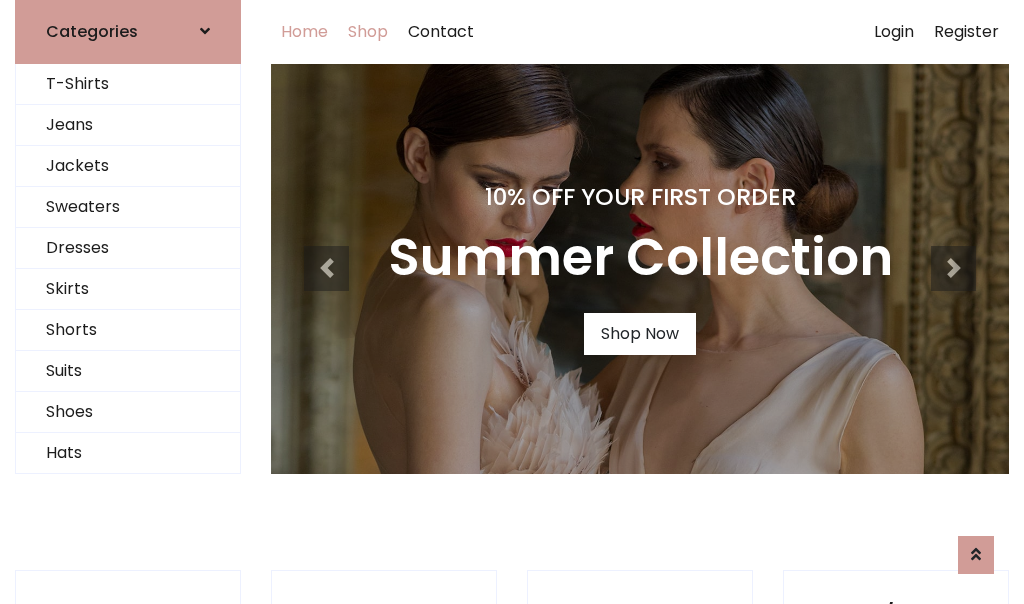 click on "Shop" at bounding box center [368, 32] 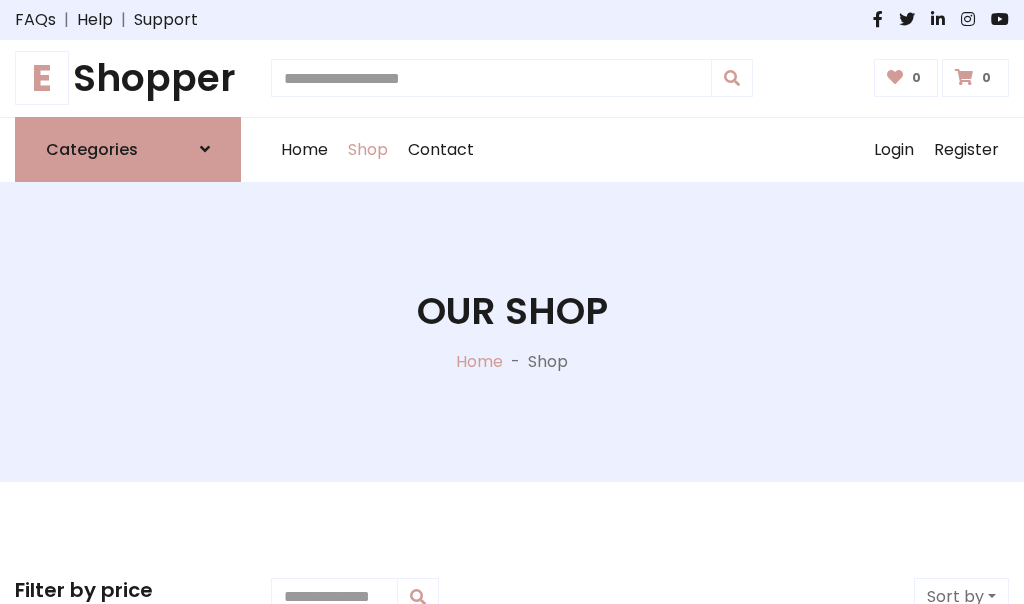 scroll, scrollTop: 0, scrollLeft: 0, axis: both 